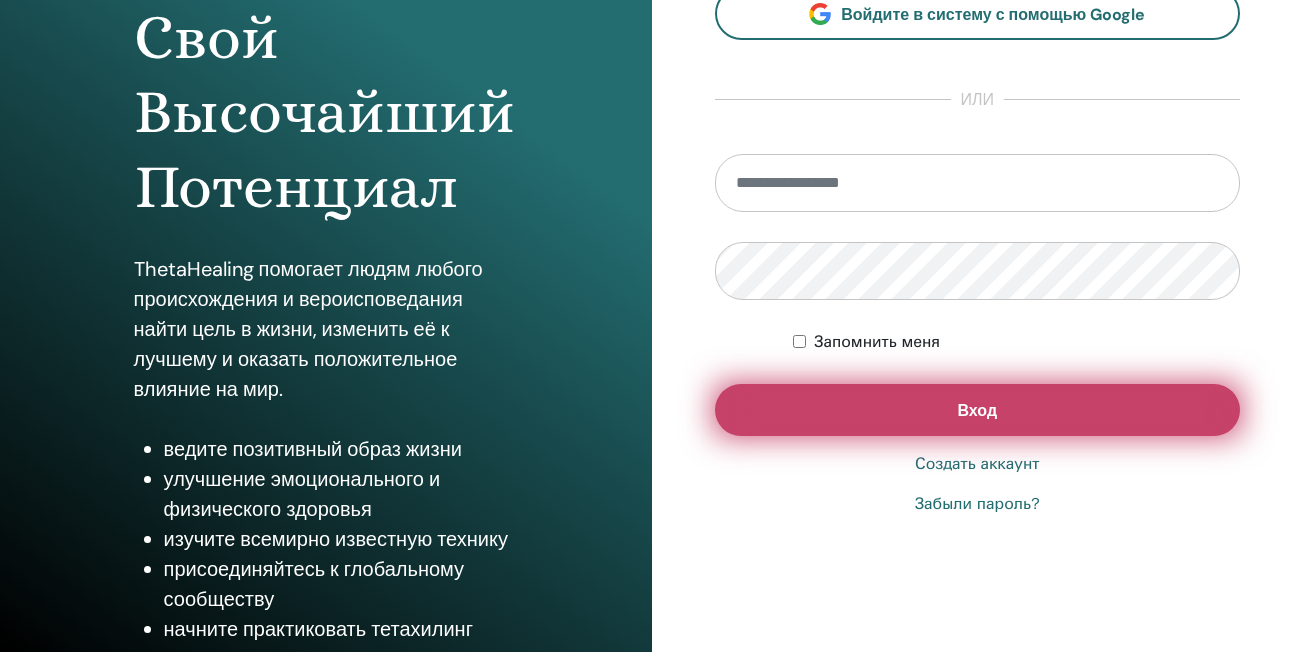 scroll, scrollTop: 300, scrollLeft: 0, axis: vertical 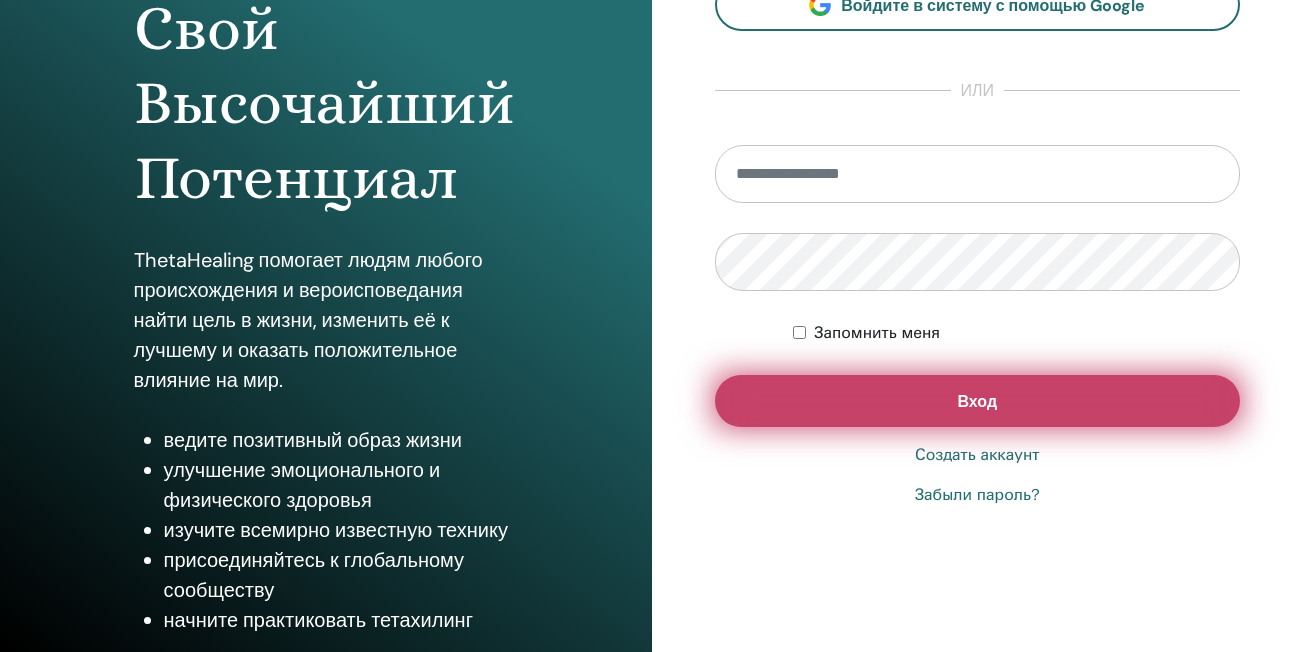type on "**********" 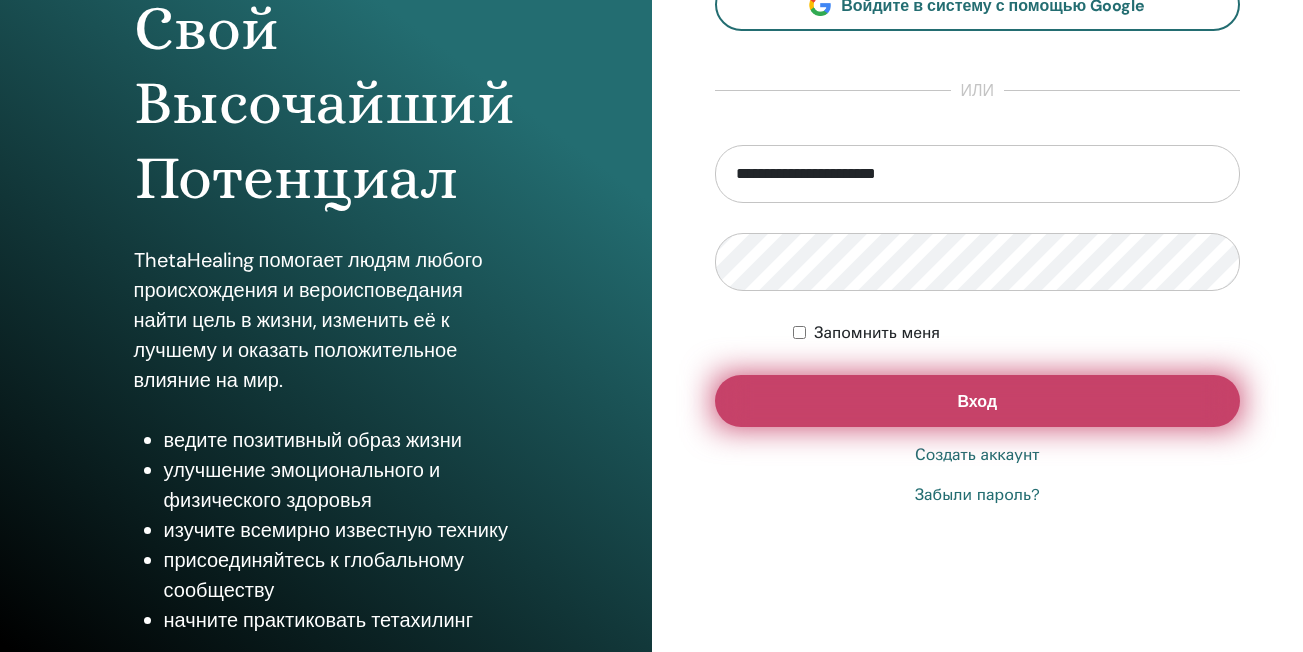 click on "Вход" at bounding box center (978, 401) 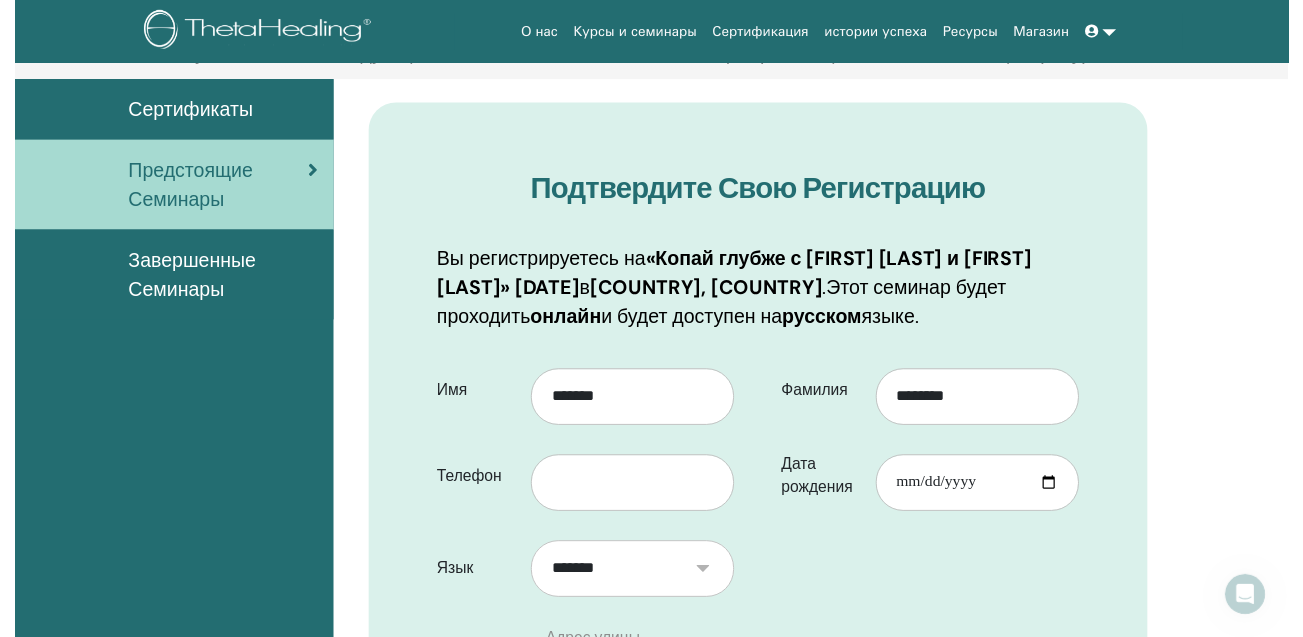 scroll, scrollTop: 248, scrollLeft: 0, axis: vertical 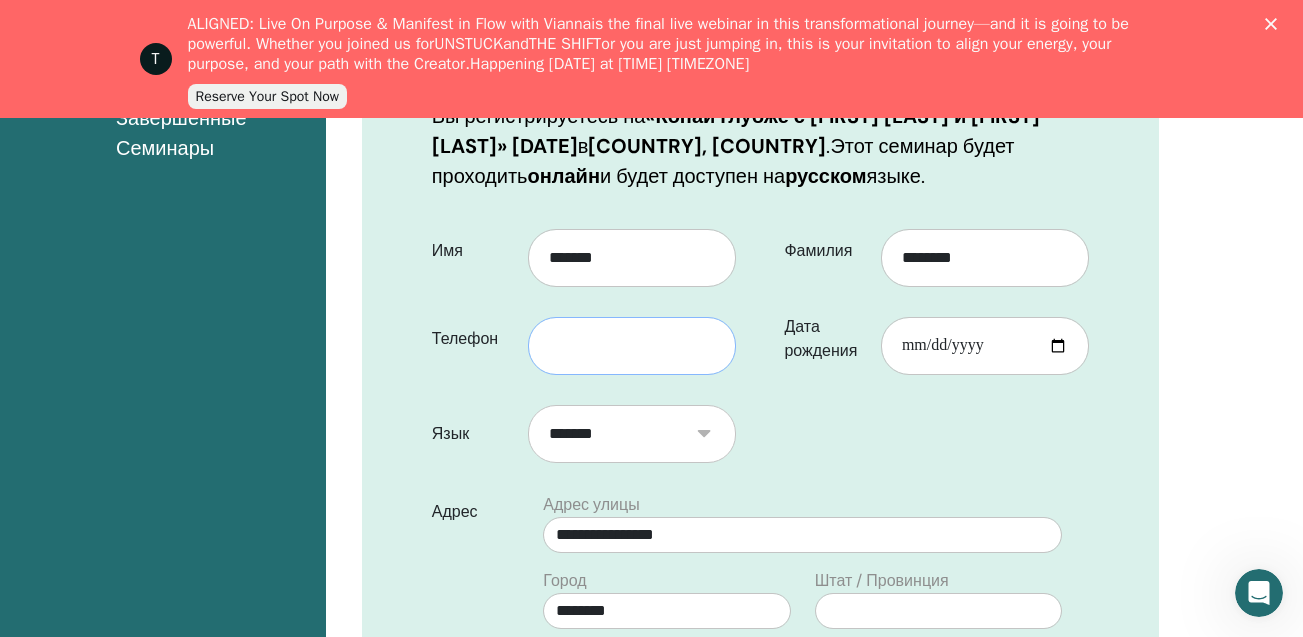 click at bounding box center [632, 346] 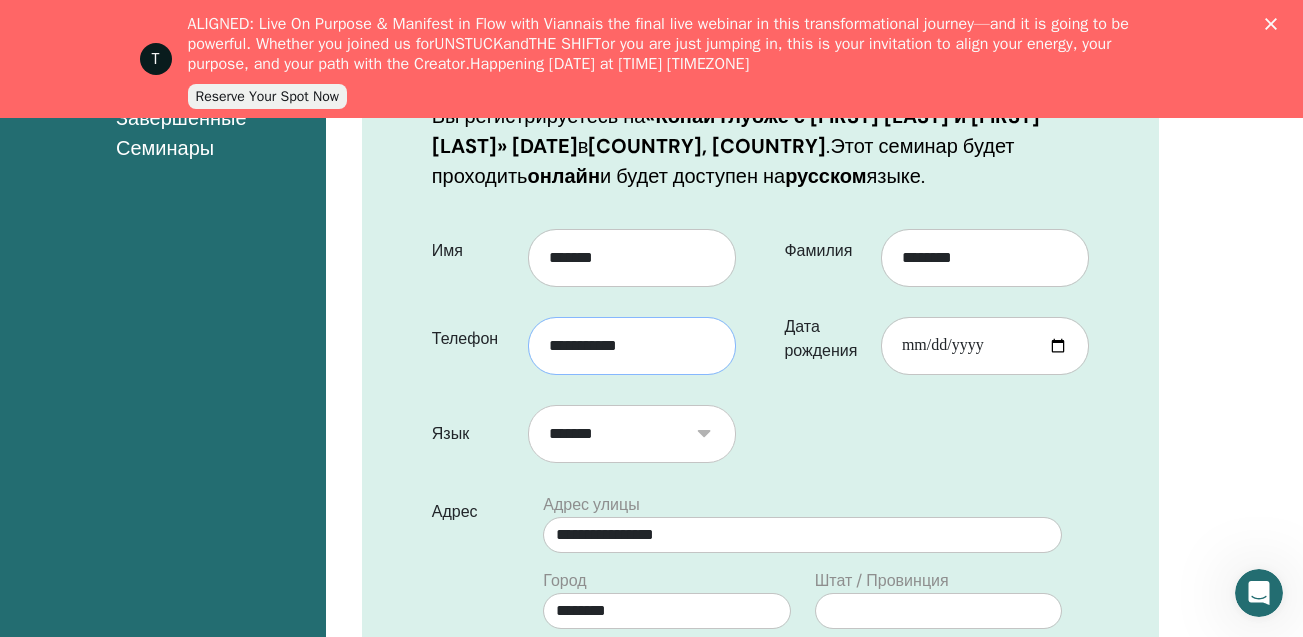 type on "**********" 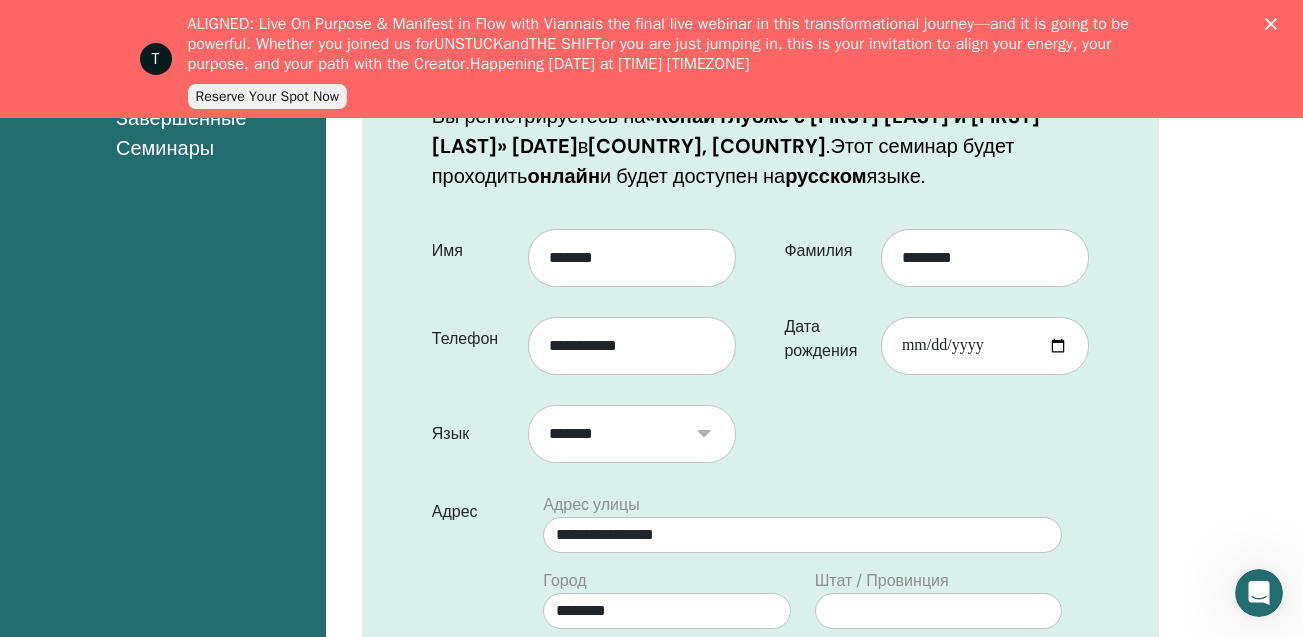 click on "**********" at bounding box center (639, 339) 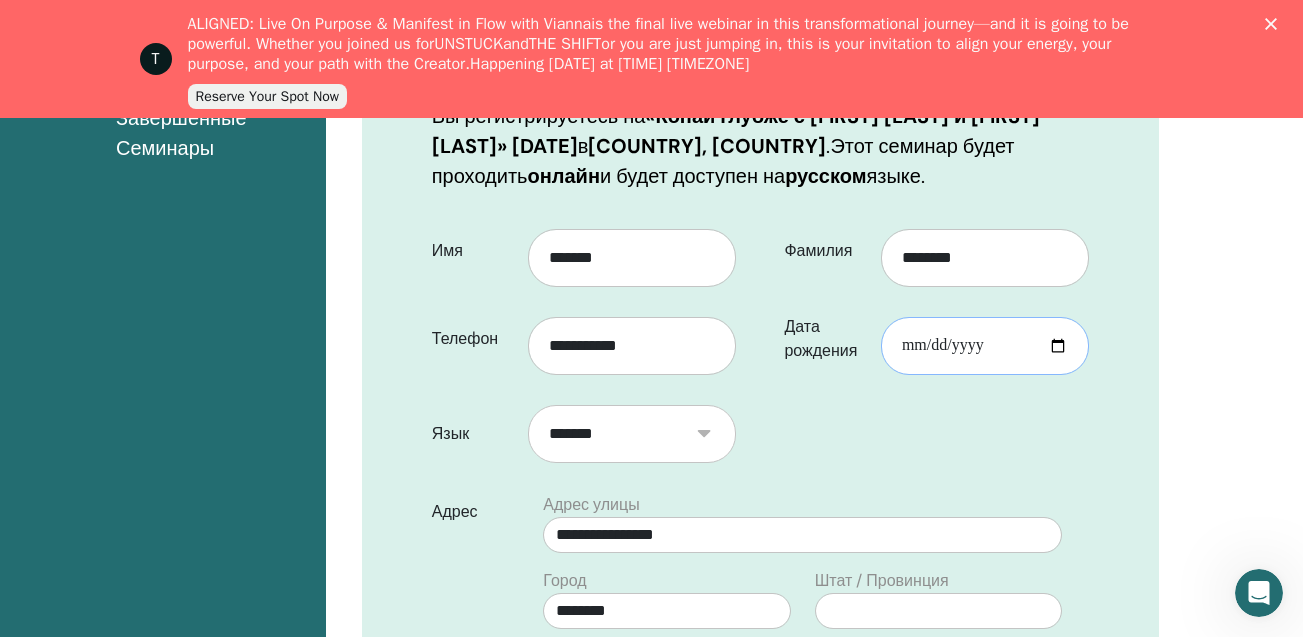 click on "Дата рождения" at bounding box center [985, 346] 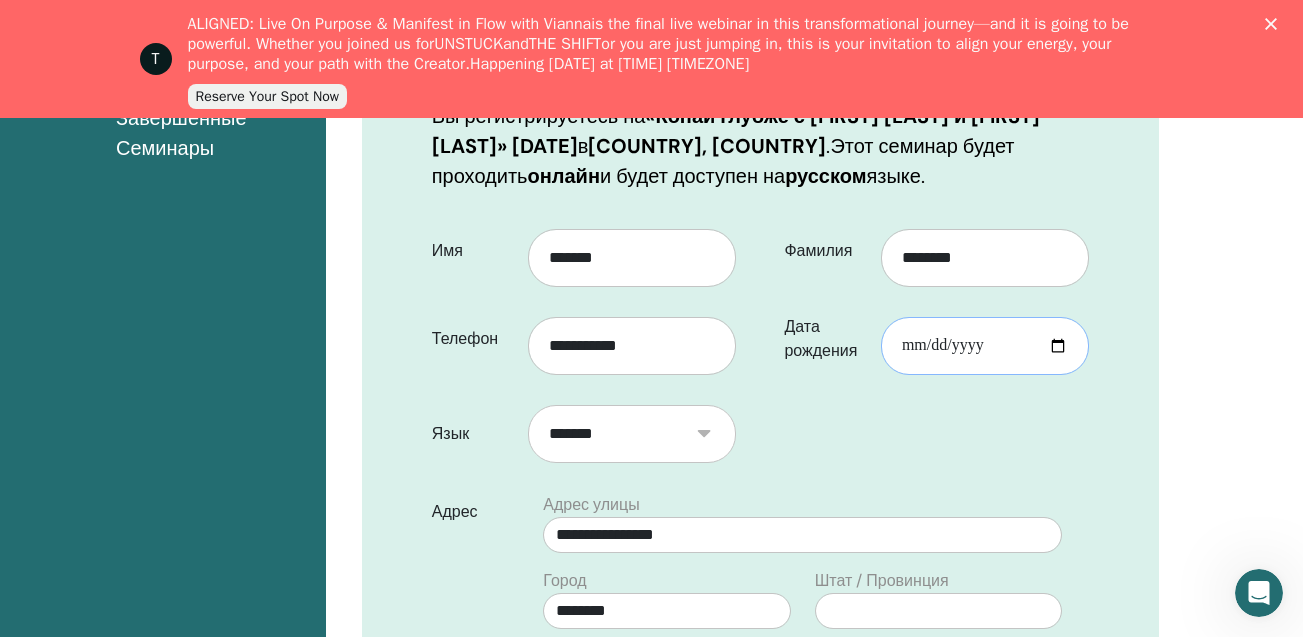 type on "**********" 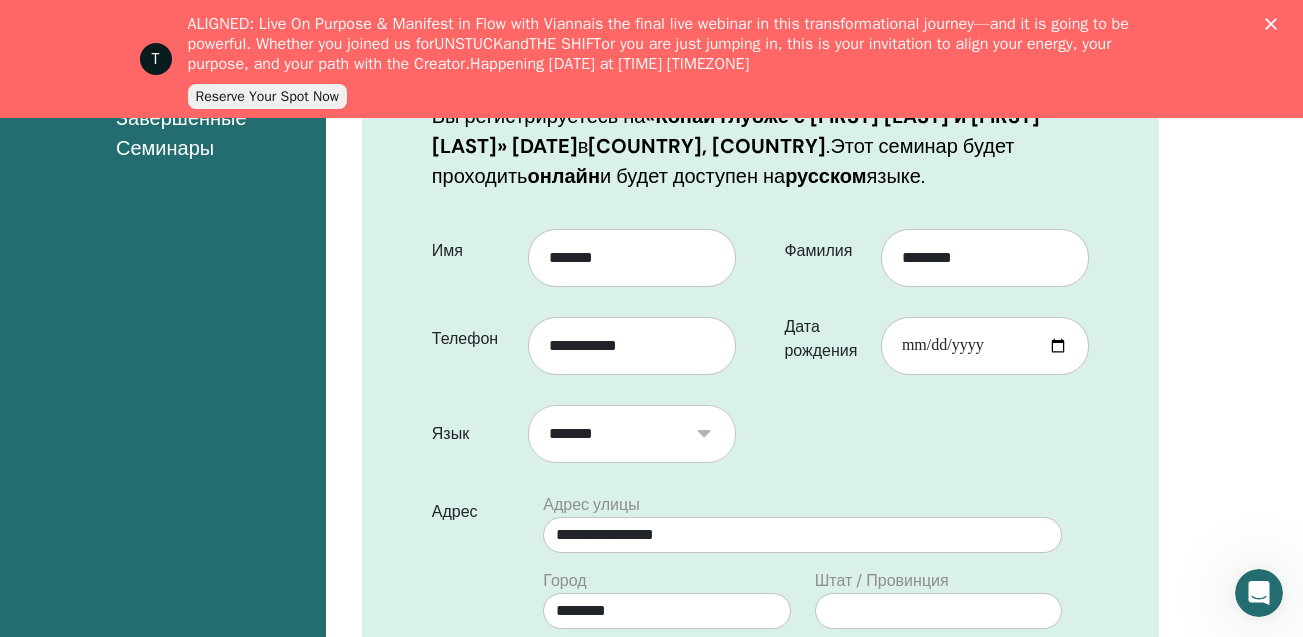 click on "**********" at bounding box center (760, 649) 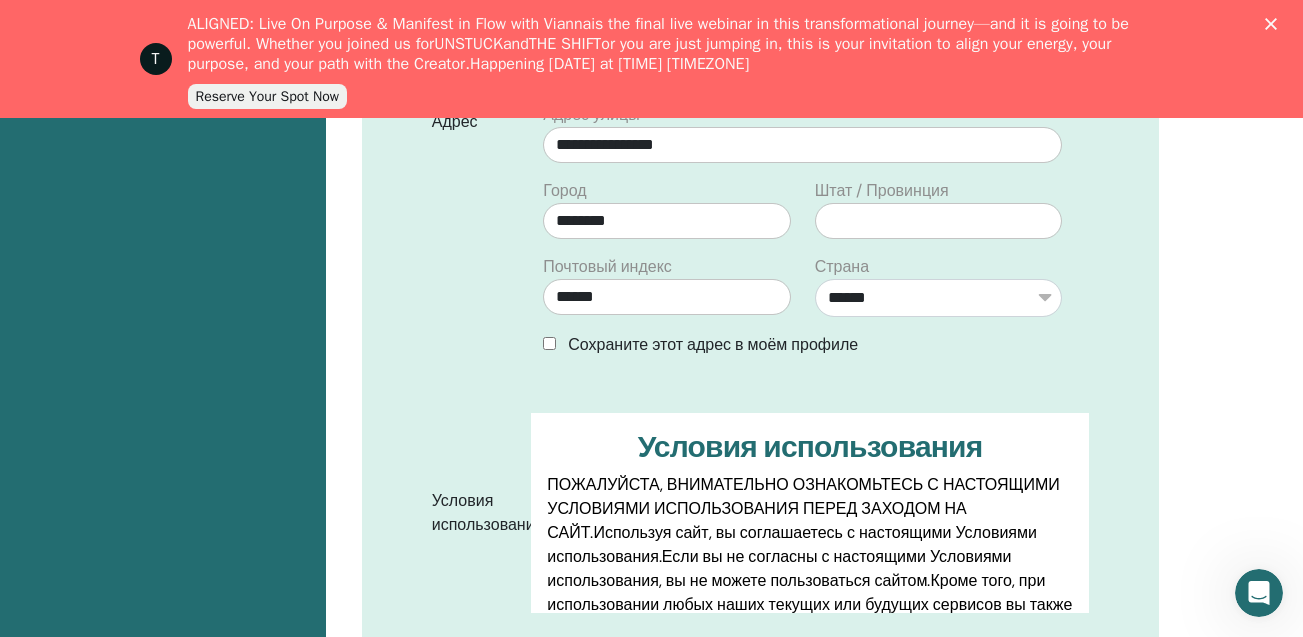 scroll, scrollTop: 848, scrollLeft: 0, axis: vertical 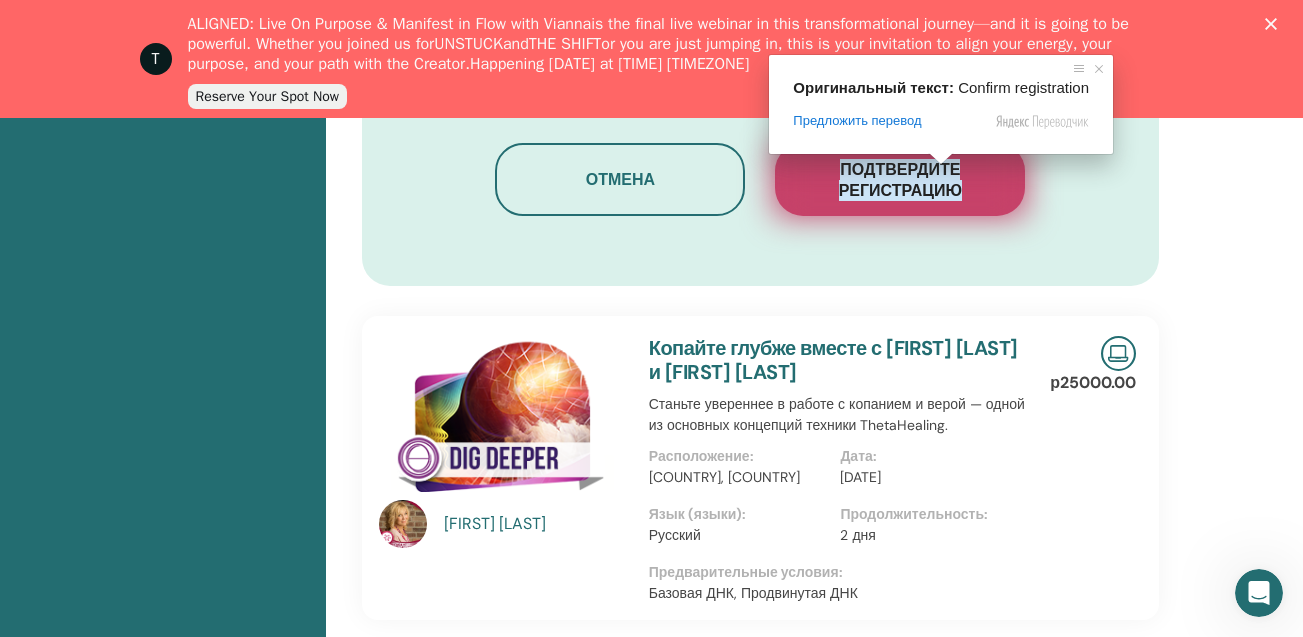 click on "Подтвердите регистрацию" at bounding box center [900, 180] 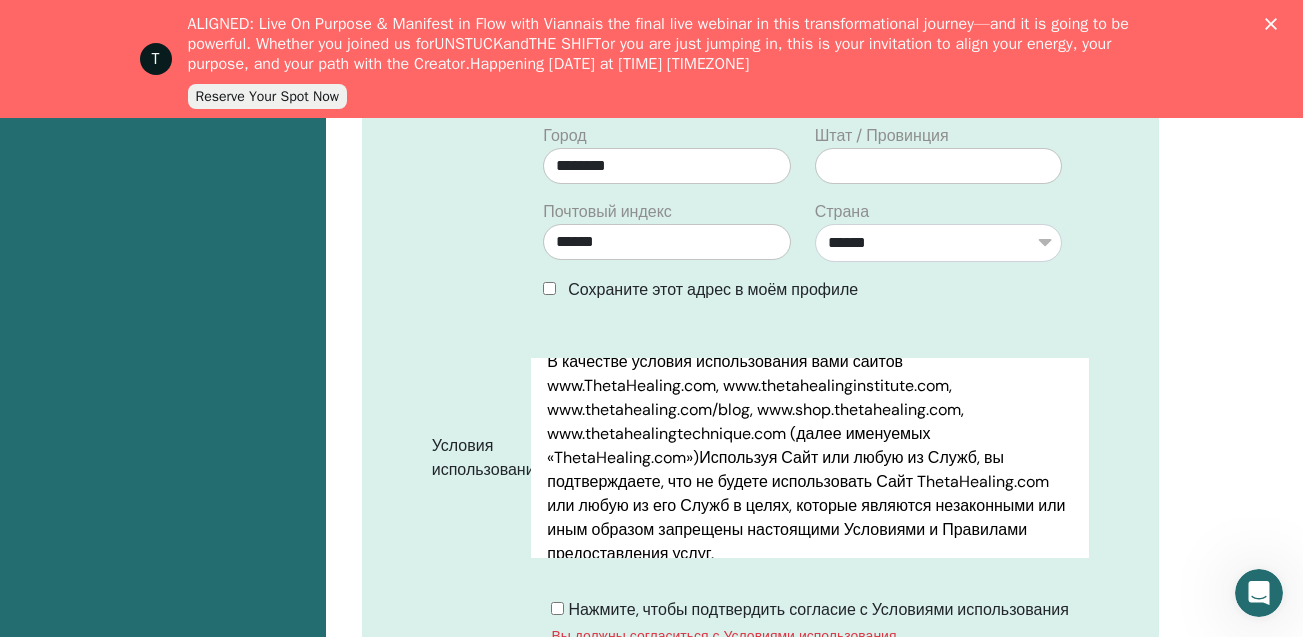 scroll, scrollTop: 1248, scrollLeft: 0, axis: vertical 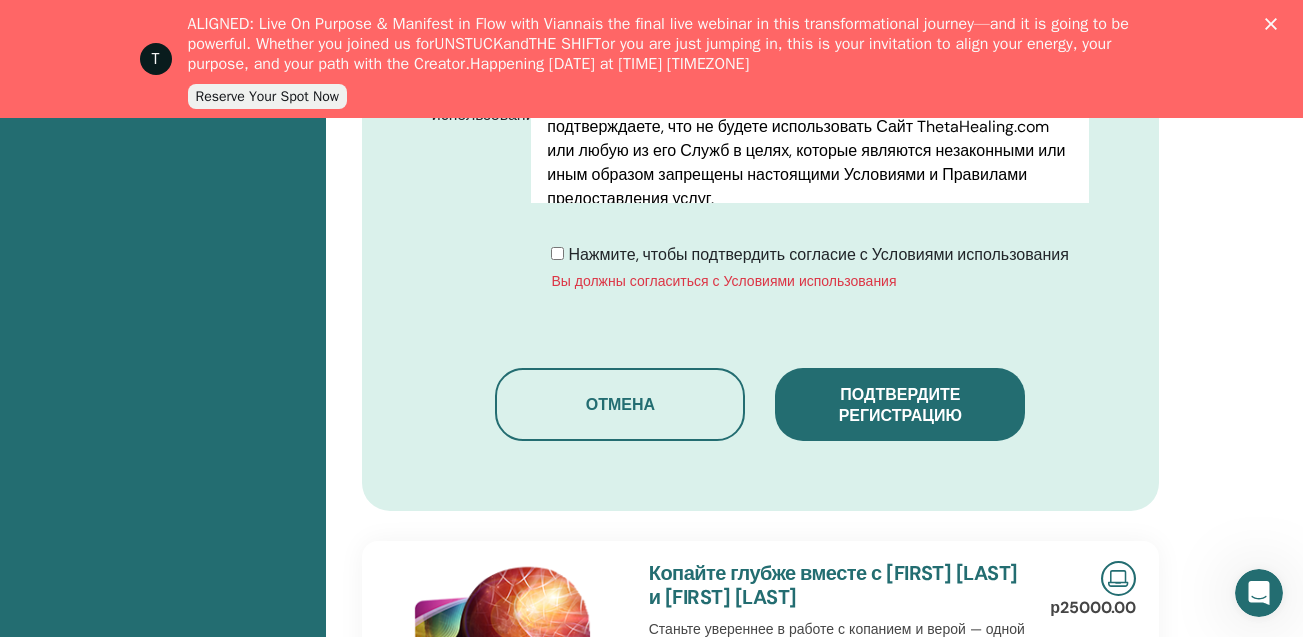 click 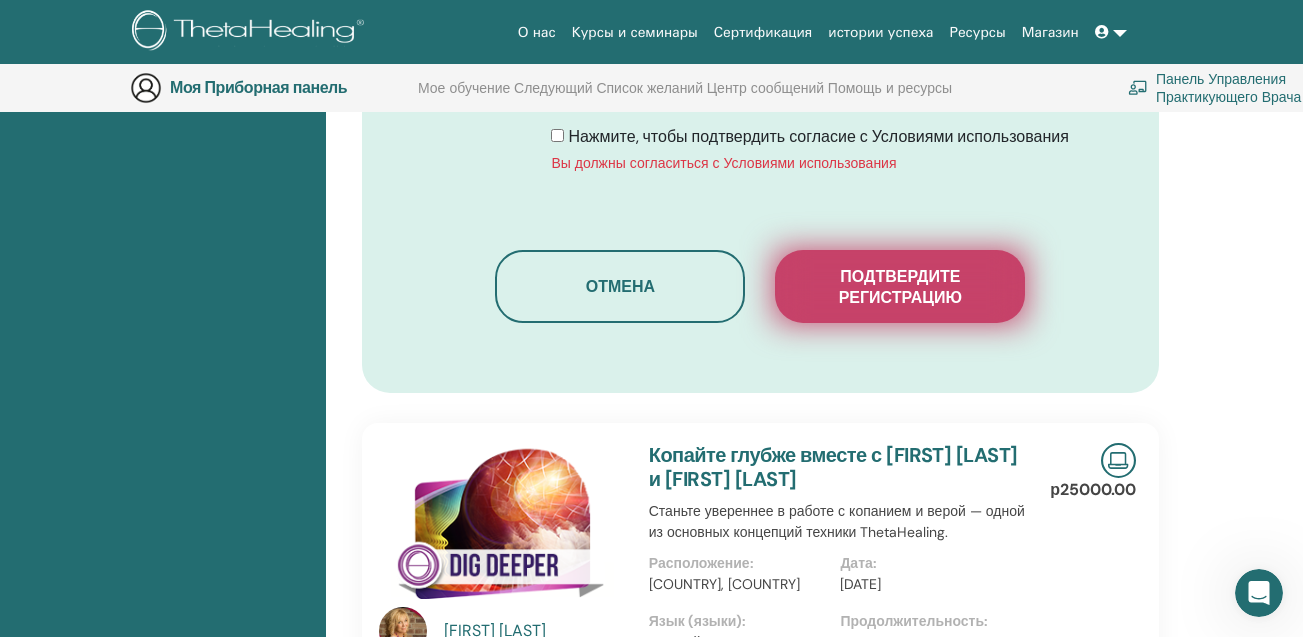 click on "Подтвердите регистрацию" at bounding box center (900, 287) 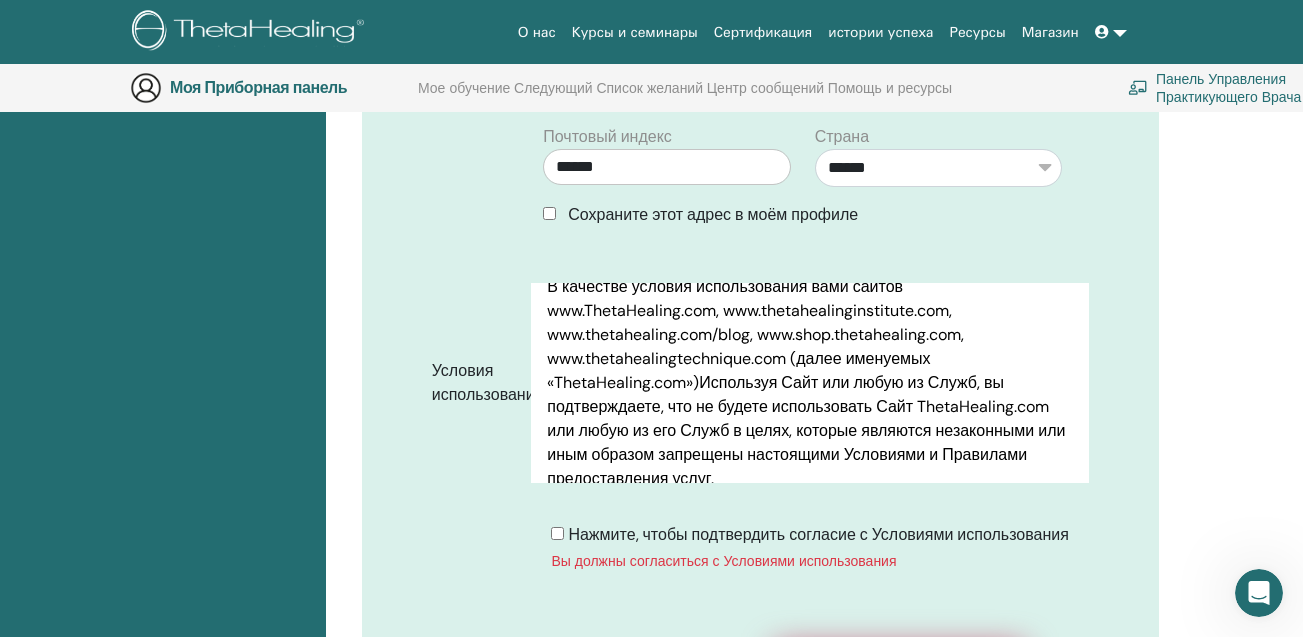 scroll, scrollTop: 848, scrollLeft: 0, axis: vertical 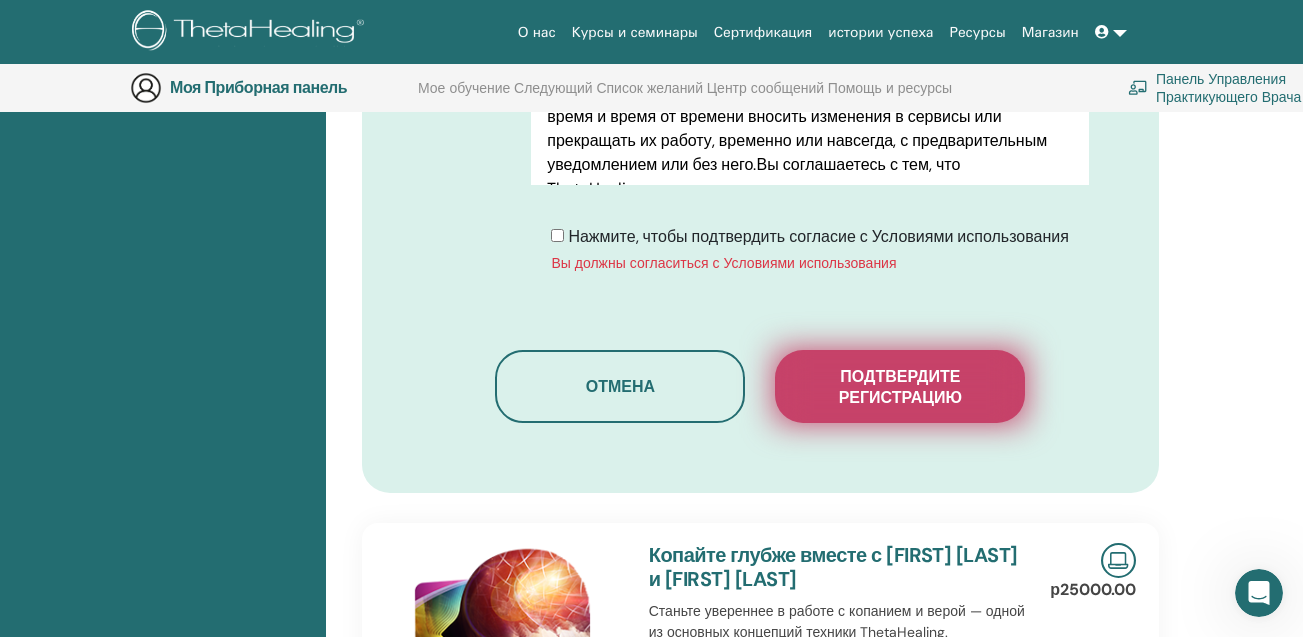 click on "Подтвердите регистрацию" at bounding box center (900, 387) 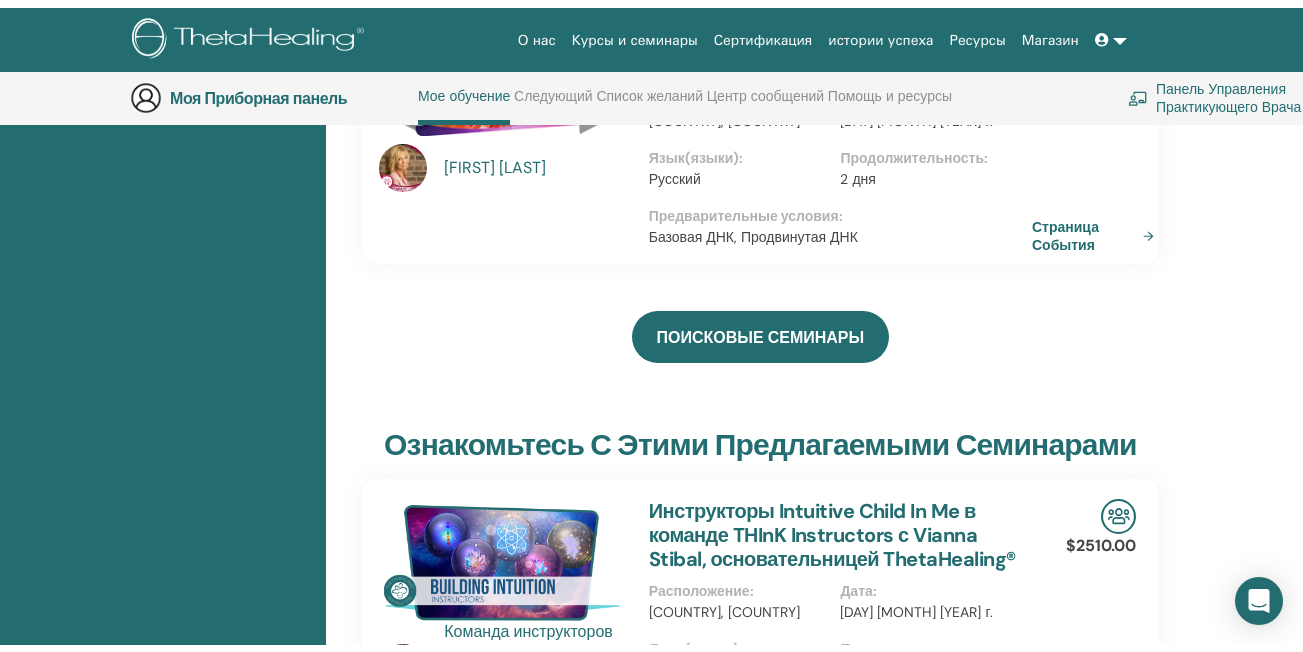 scroll, scrollTop: 0, scrollLeft: 0, axis: both 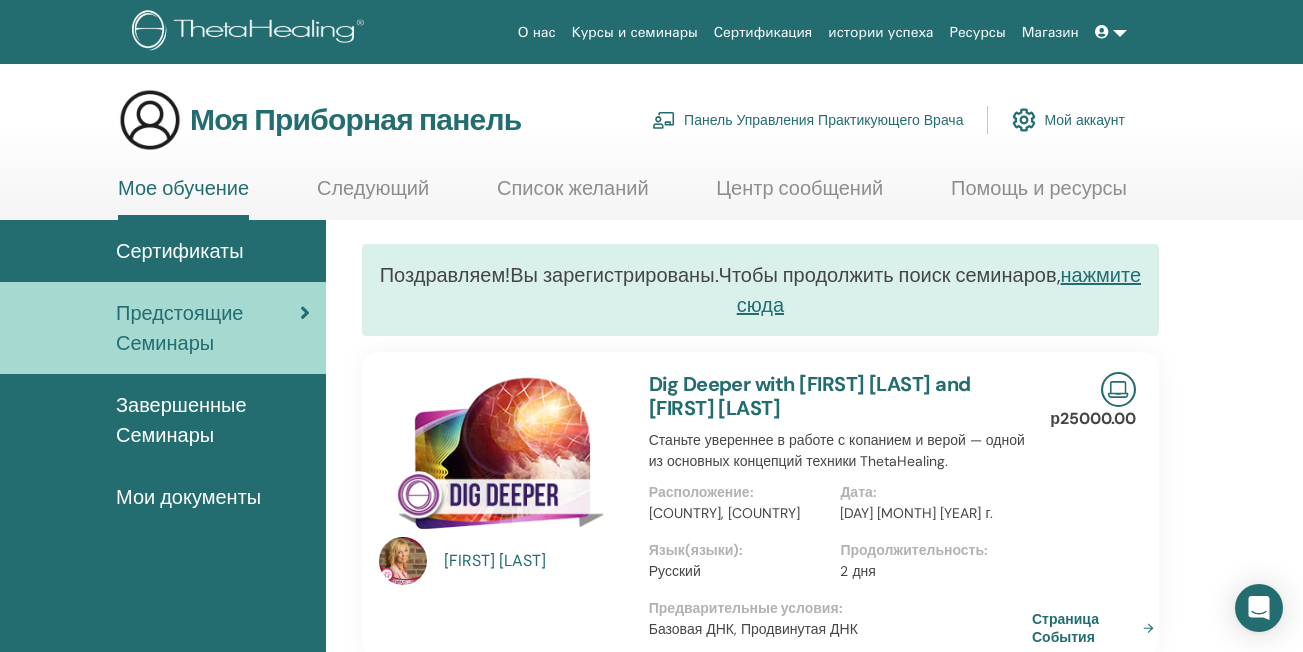 click on "Следующий" at bounding box center [373, 188] 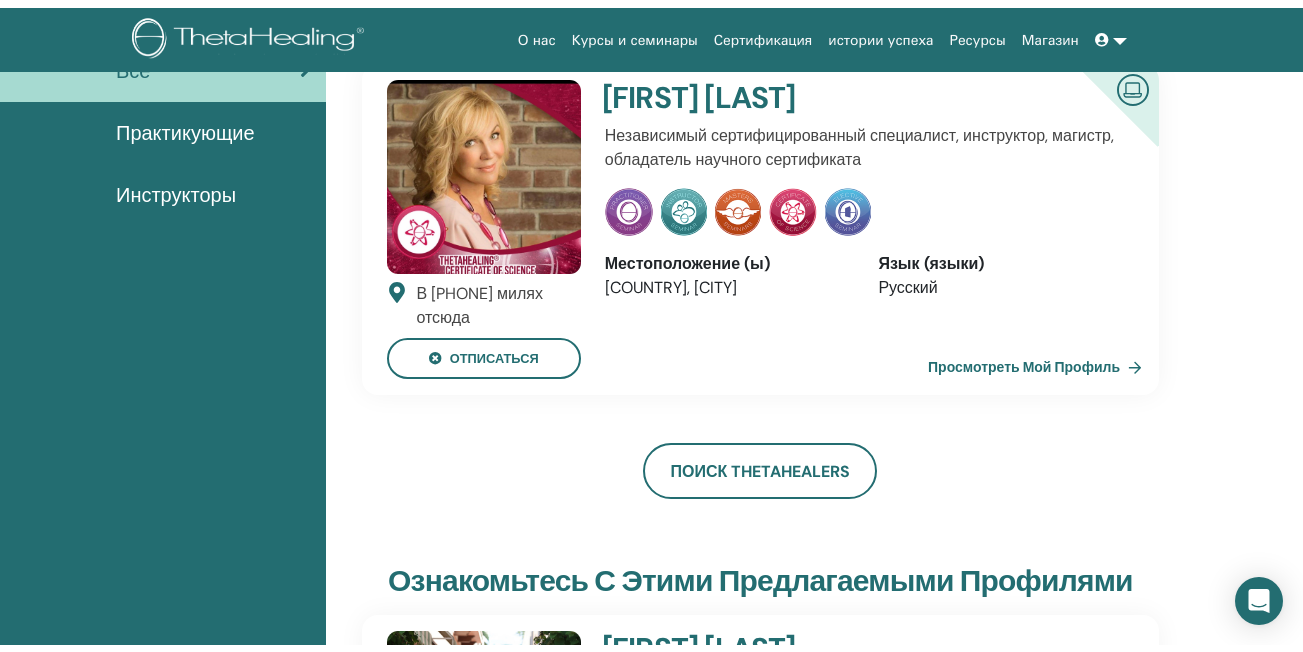 scroll, scrollTop: 0, scrollLeft: 0, axis: both 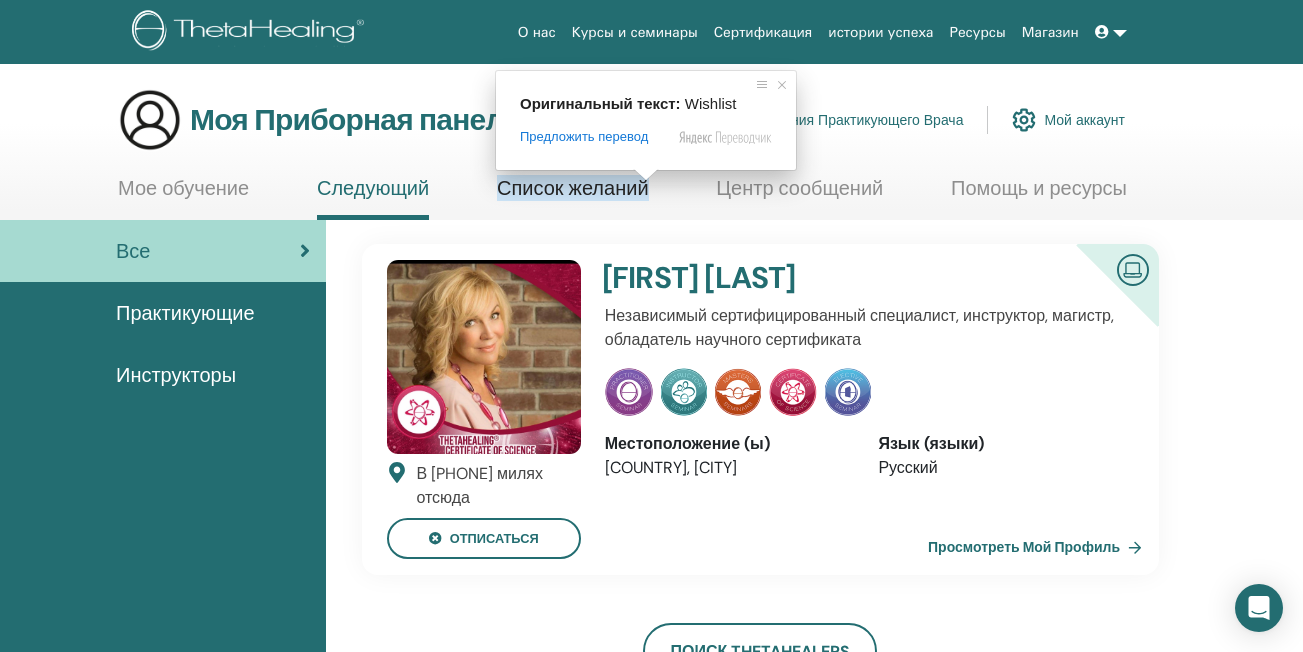 click on "Список желаний" at bounding box center (573, 188) 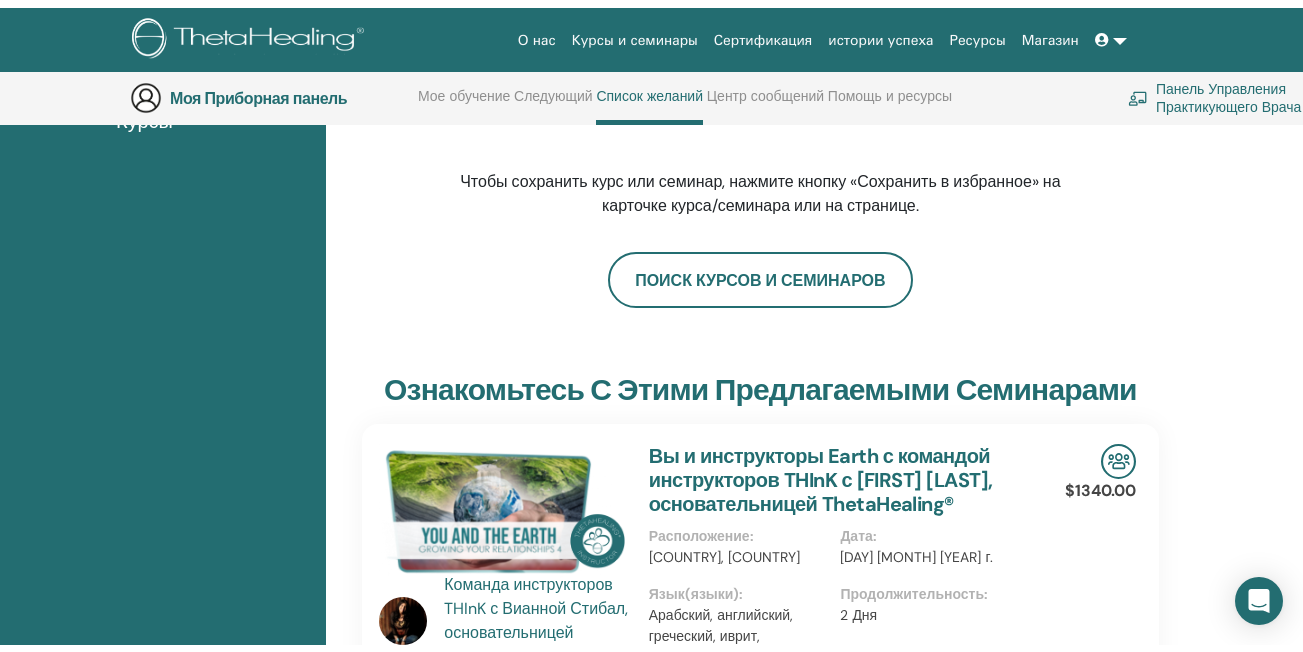 scroll, scrollTop: 0, scrollLeft: 0, axis: both 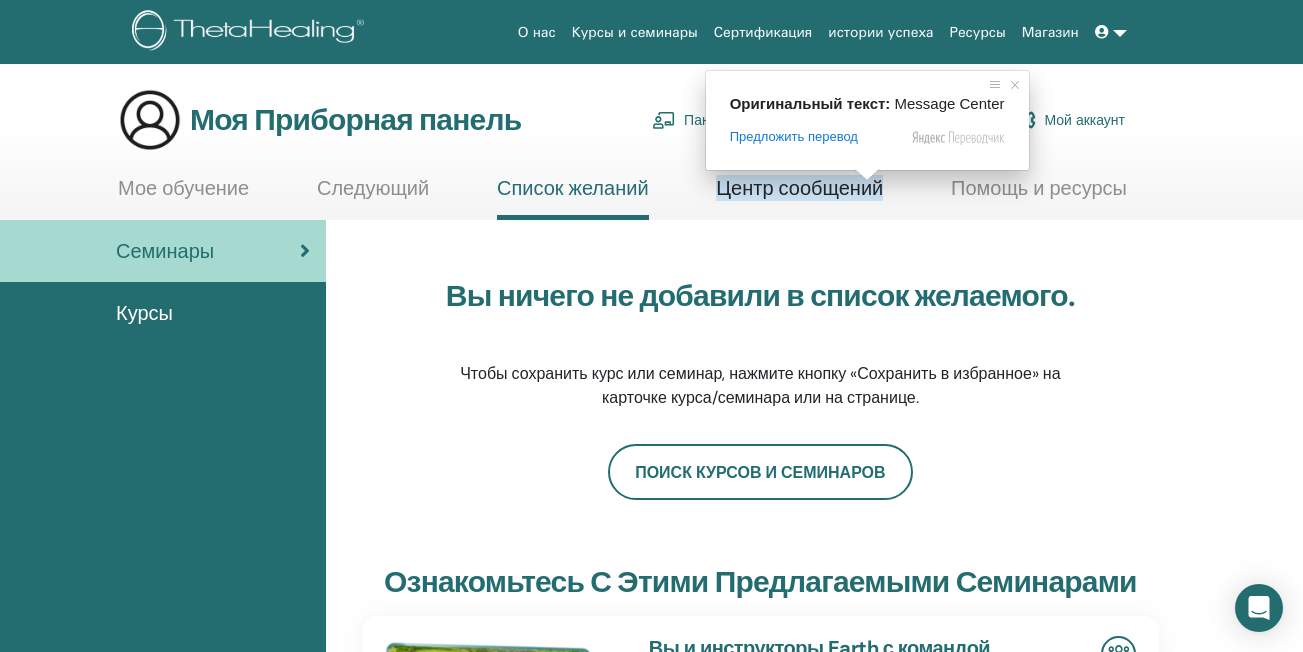 click on "Центр сообщений" at bounding box center (799, 188) 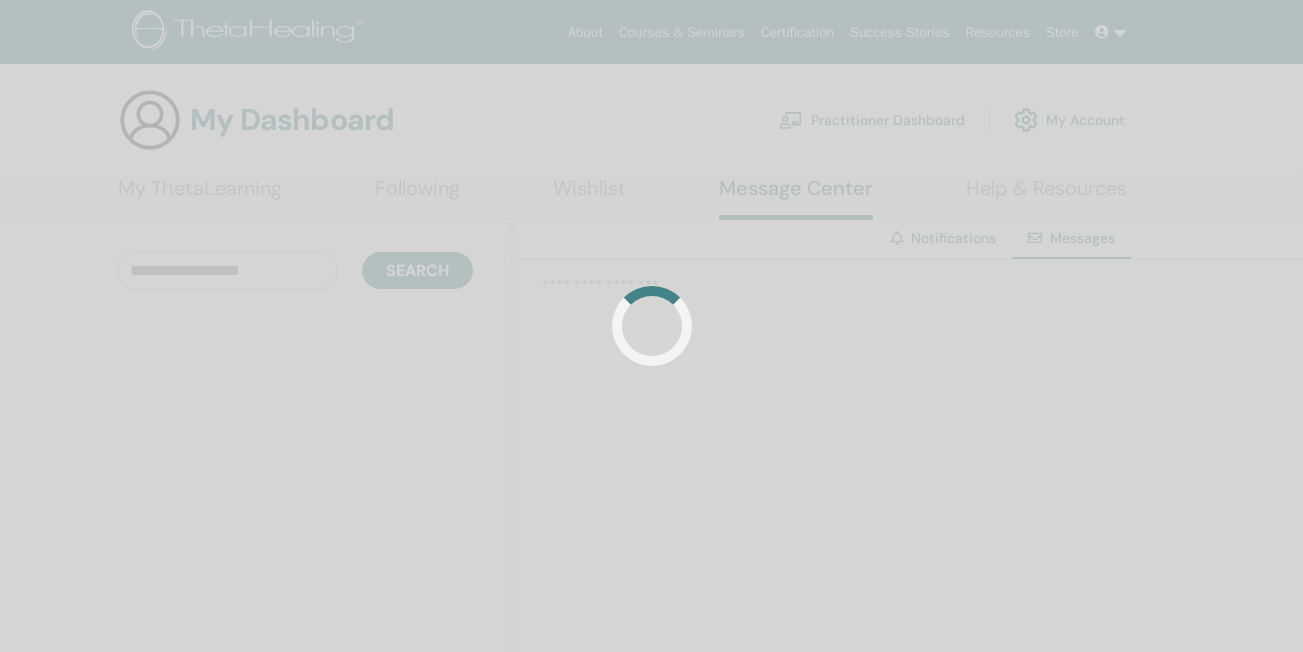 scroll, scrollTop: 0, scrollLeft: 0, axis: both 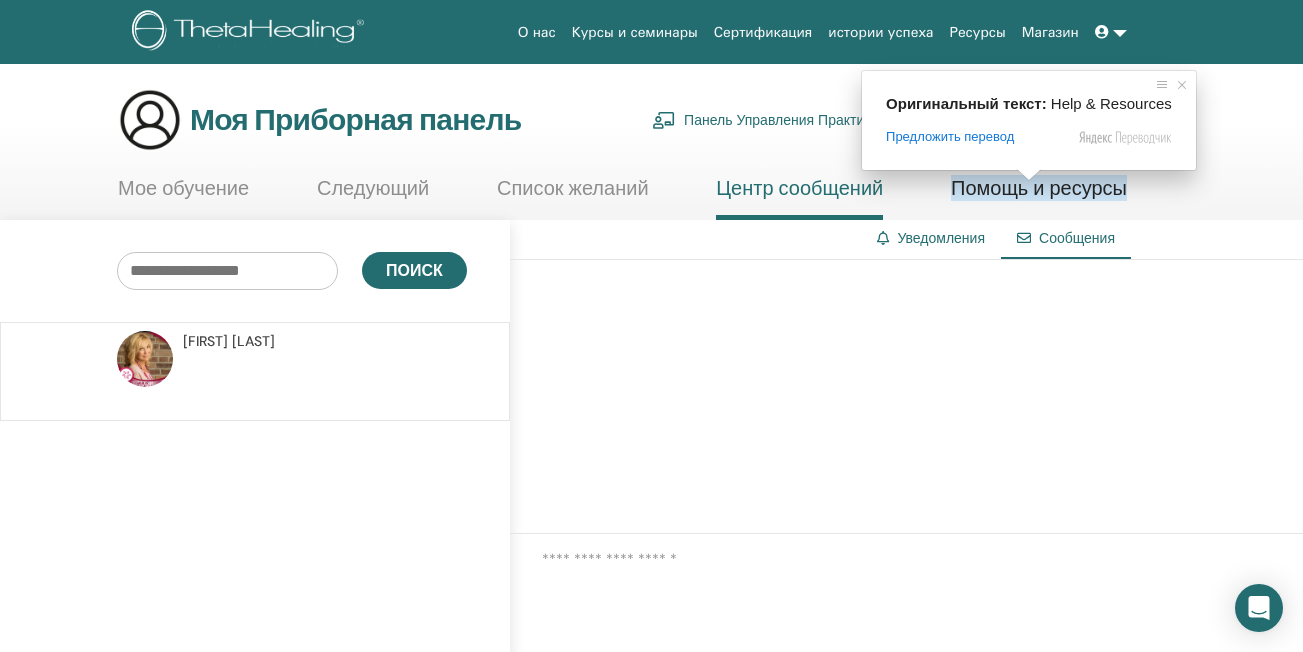click on "Помощь и ресурсы" at bounding box center (1039, 188) 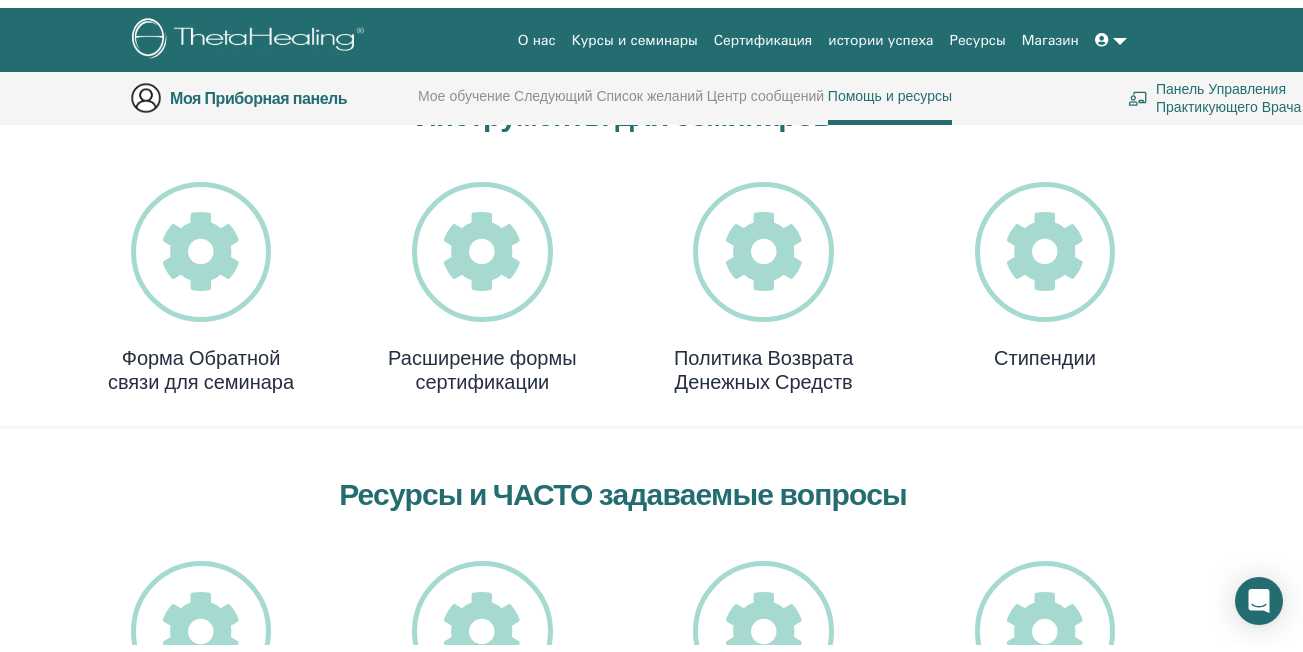 scroll, scrollTop: 0, scrollLeft: 0, axis: both 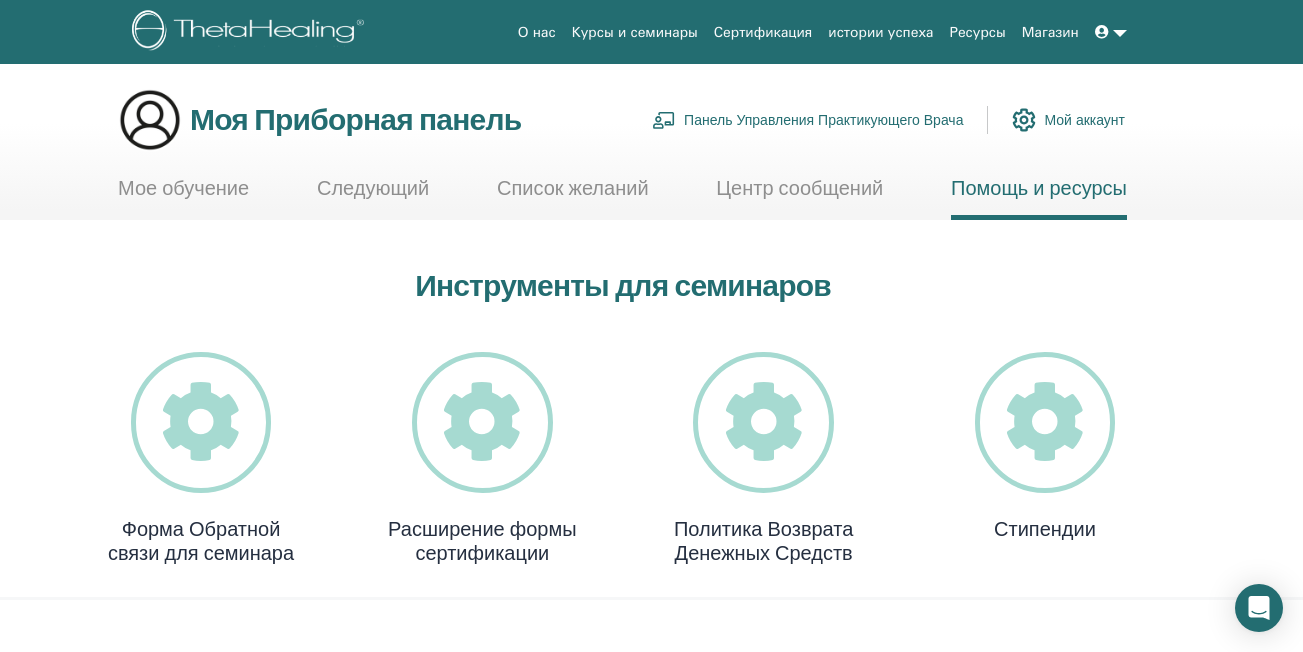 click at bounding box center (1111, 32) 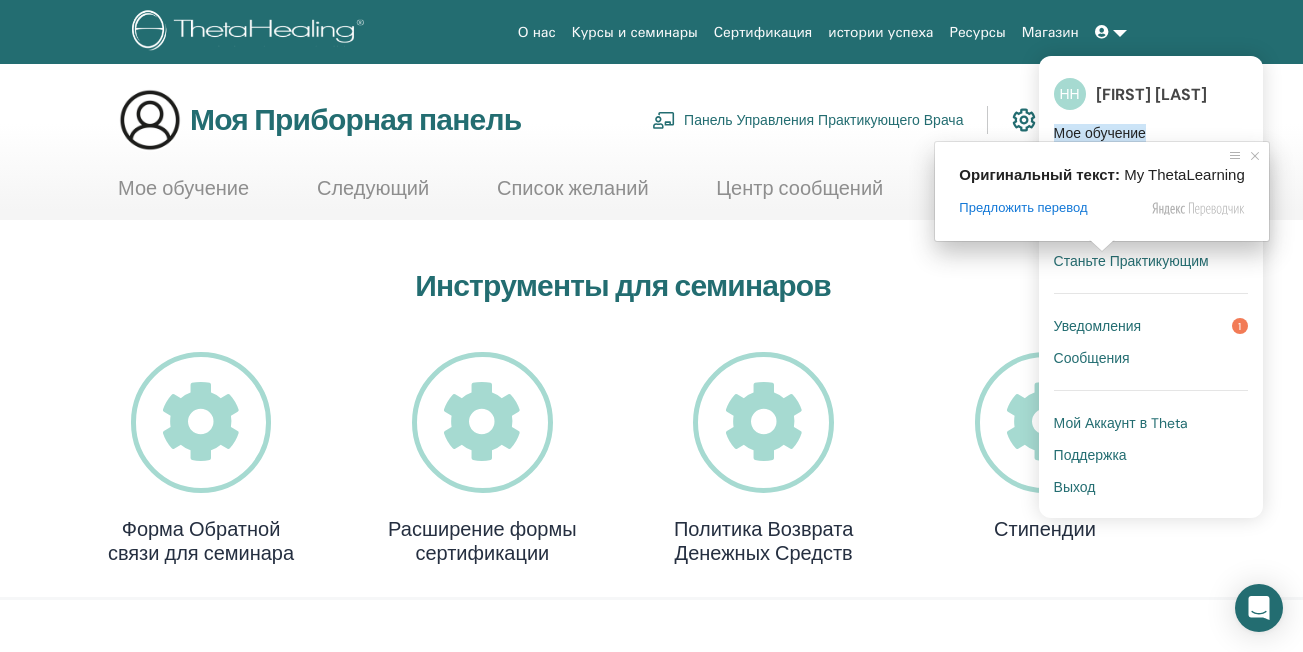 click on "Уведомления" at bounding box center (1098, 326) 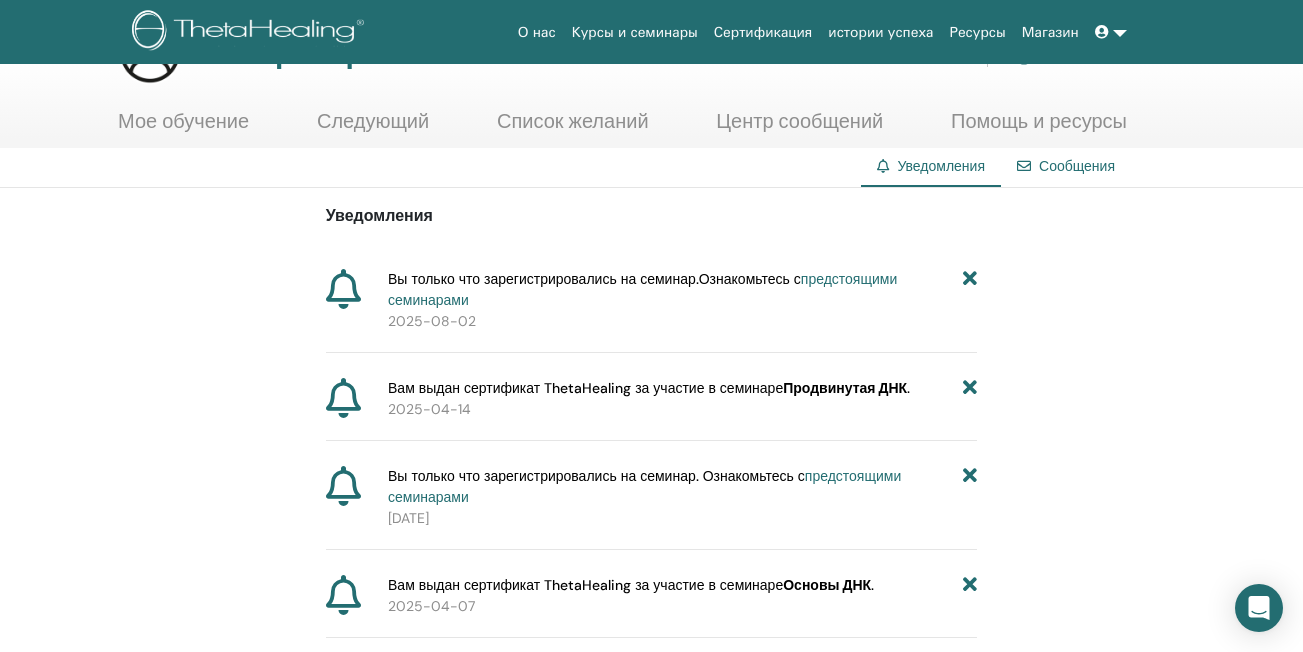 scroll, scrollTop: 100, scrollLeft: 0, axis: vertical 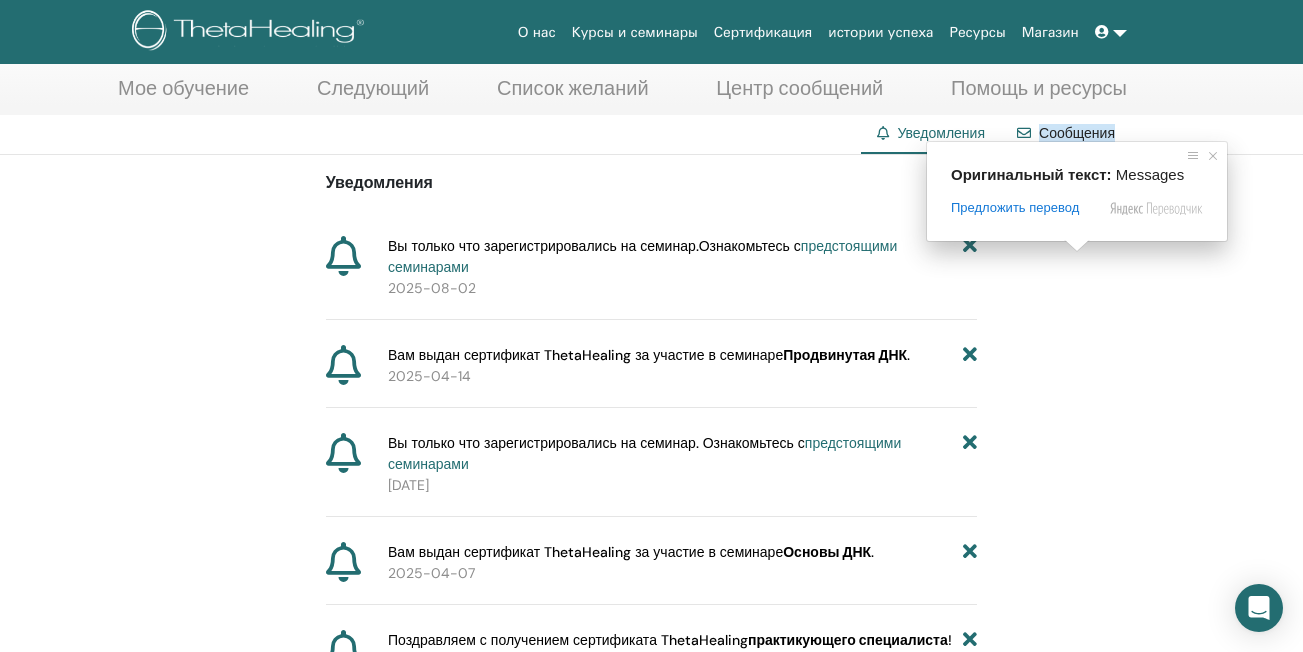 click on "Сообщения" at bounding box center (1077, 133) 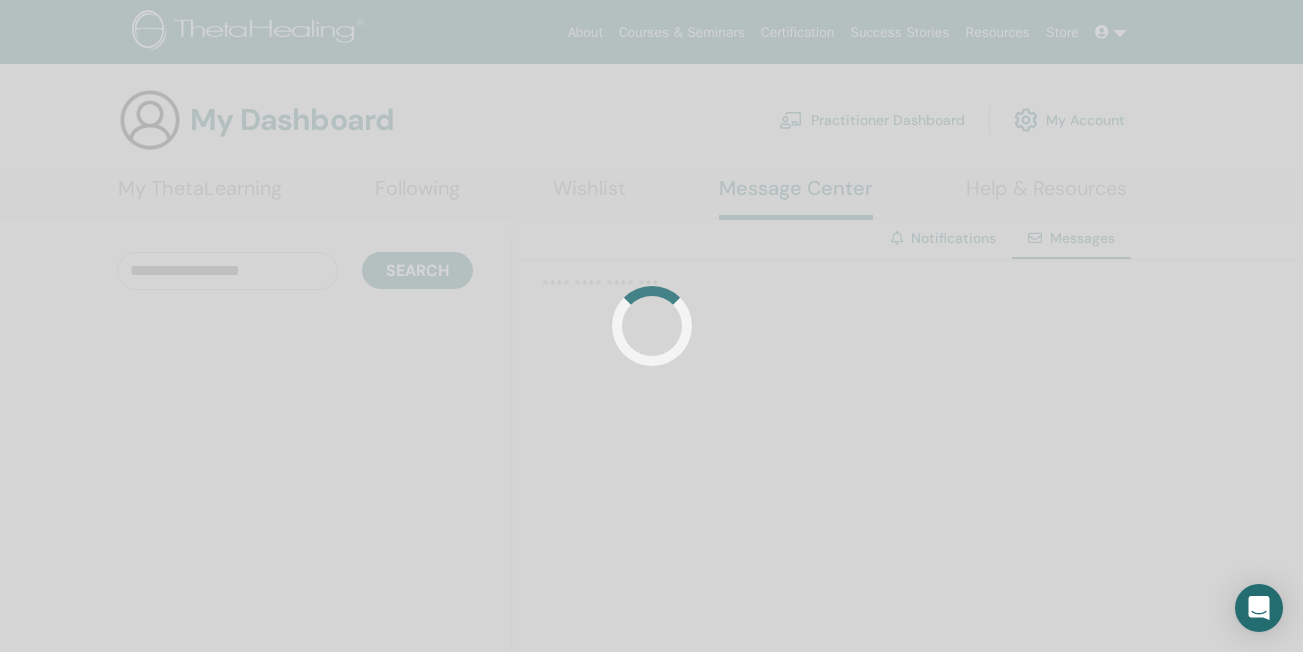 scroll, scrollTop: 0, scrollLeft: 0, axis: both 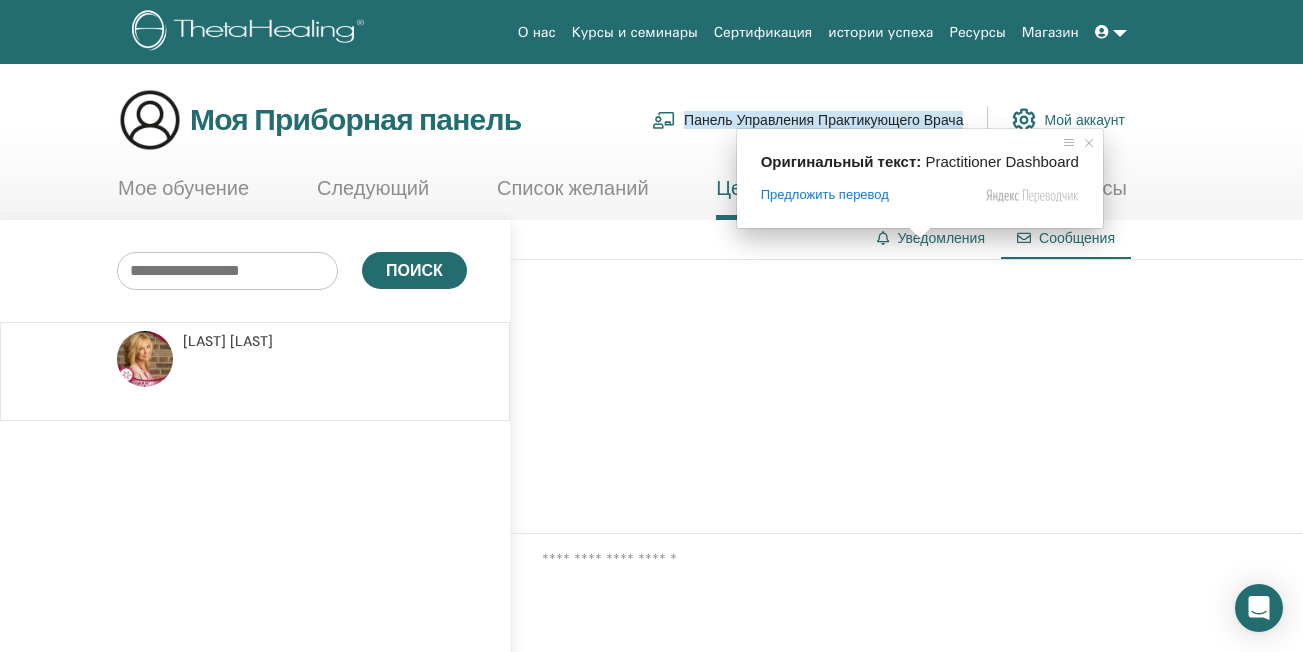 click on "Панель Управления Практикующего Врача" at bounding box center [823, 120] 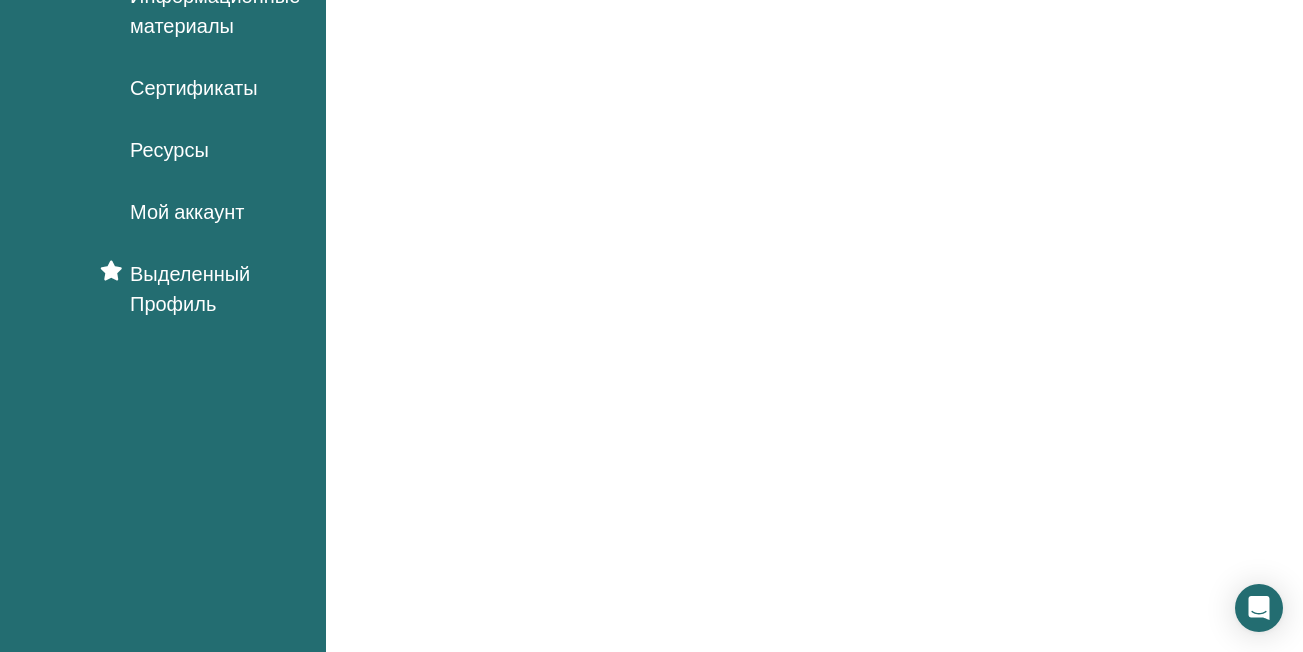 scroll, scrollTop: 100, scrollLeft: 0, axis: vertical 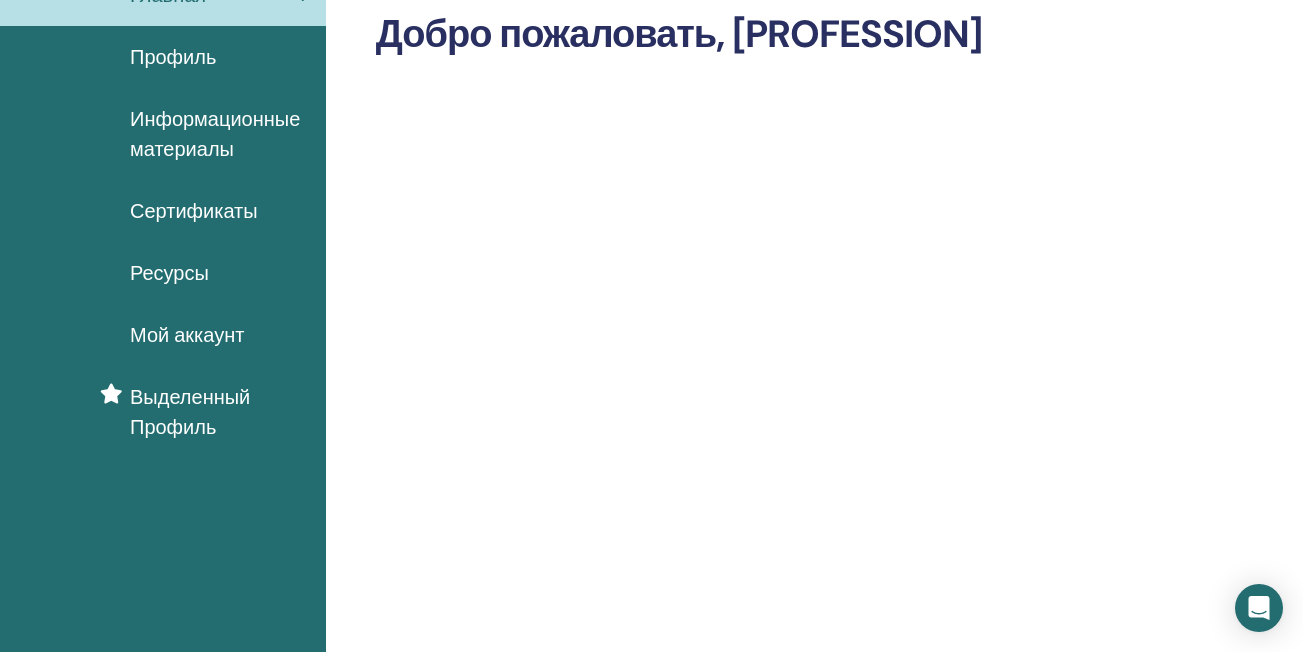 click on "Сертификаты" at bounding box center (194, 211) 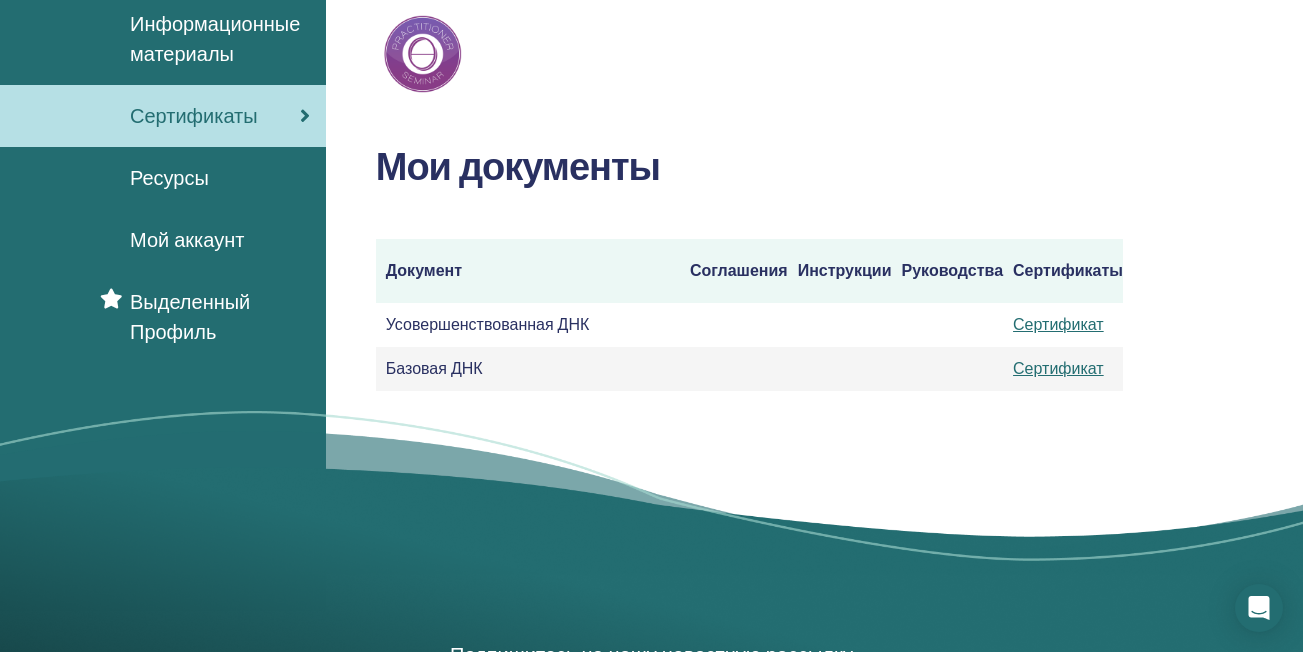 scroll, scrollTop: 200, scrollLeft: 0, axis: vertical 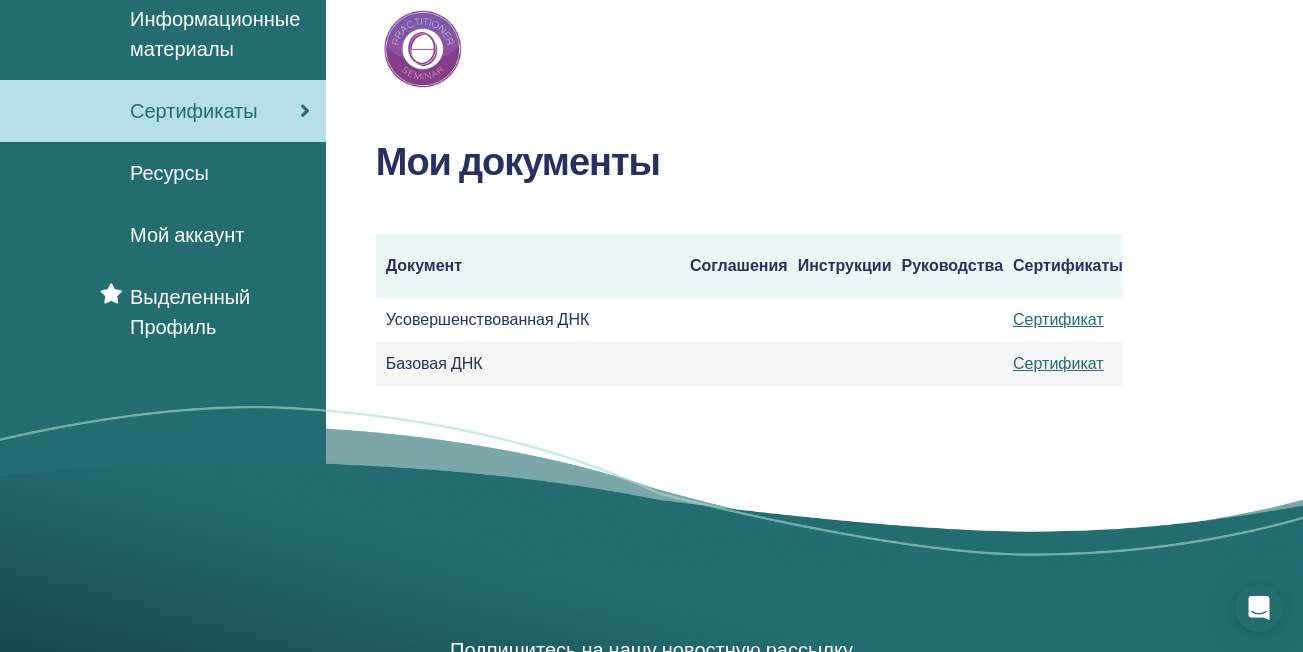 click on "Ресурсы" at bounding box center [163, 173] 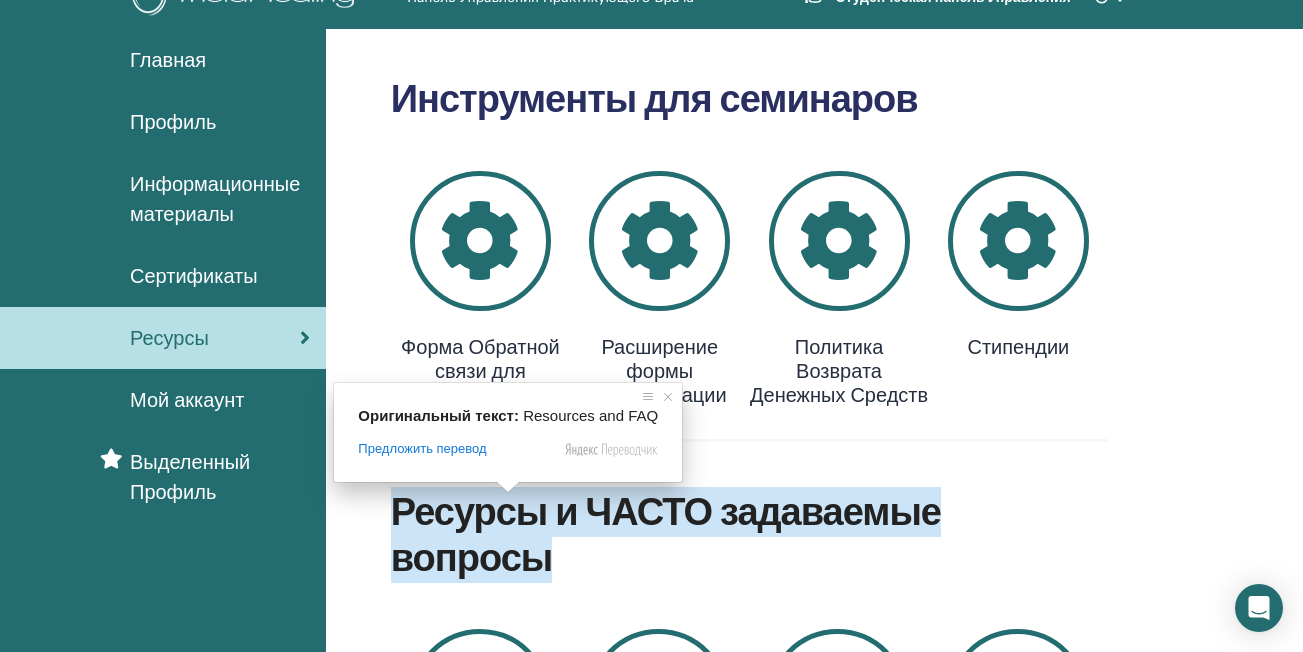 scroll, scrollTop: 0, scrollLeft: 0, axis: both 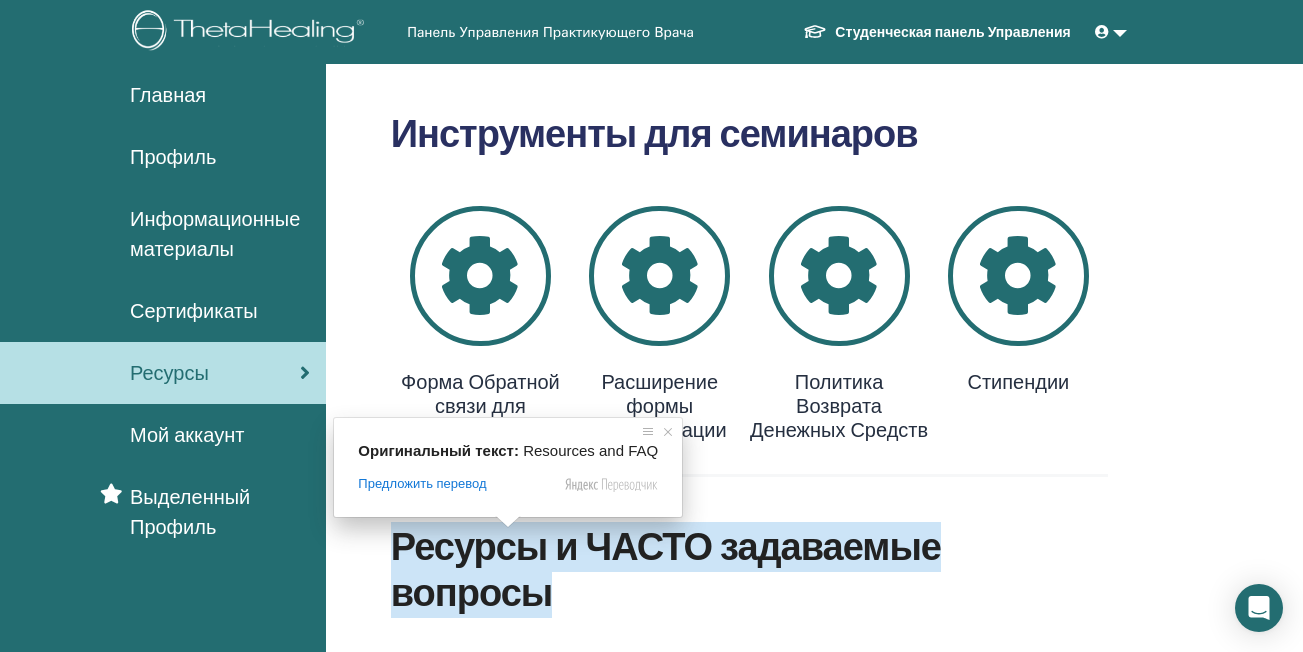 click on "Главная" at bounding box center [168, 95] 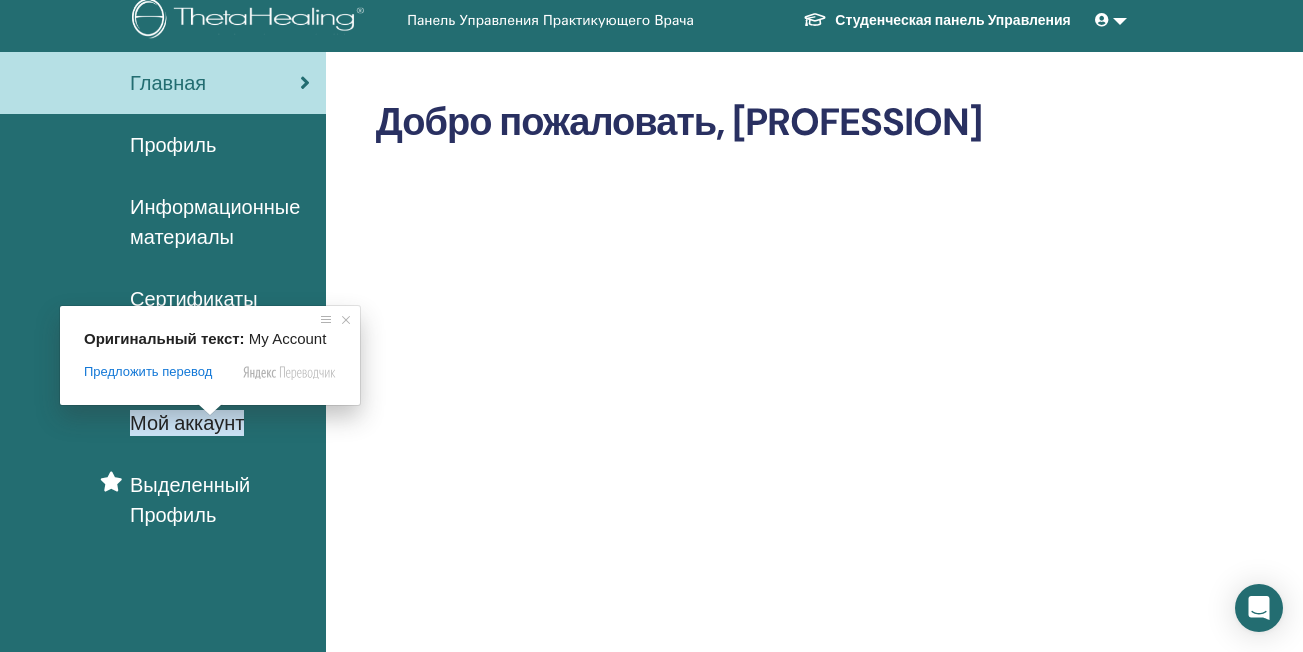 scroll, scrollTop: 0, scrollLeft: 0, axis: both 